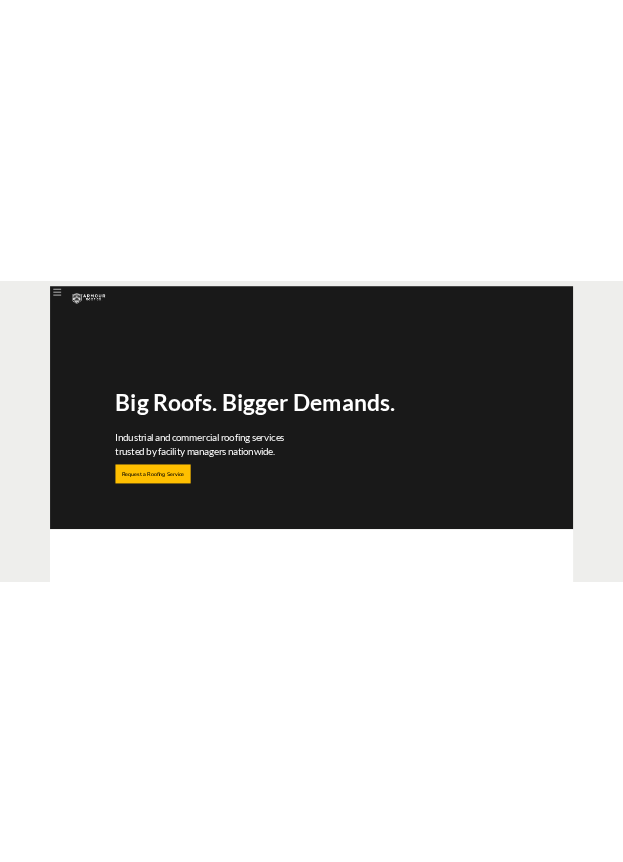 scroll, scrollTop: 0, scrollLeft: 0, axis: both 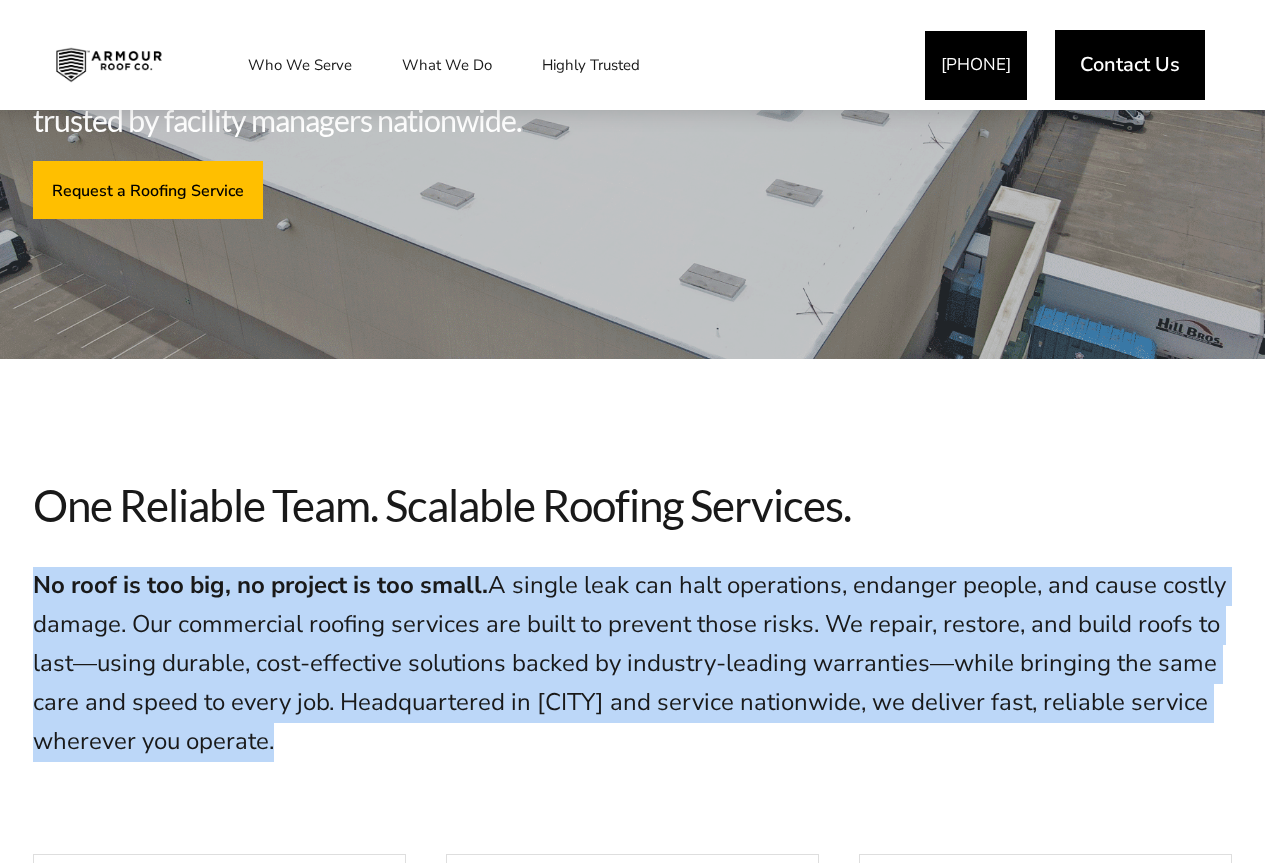drag, startPoint x: 29, startPoint y: 588, endPoint x: 289, endPoint y: 726, distance: 294.35352 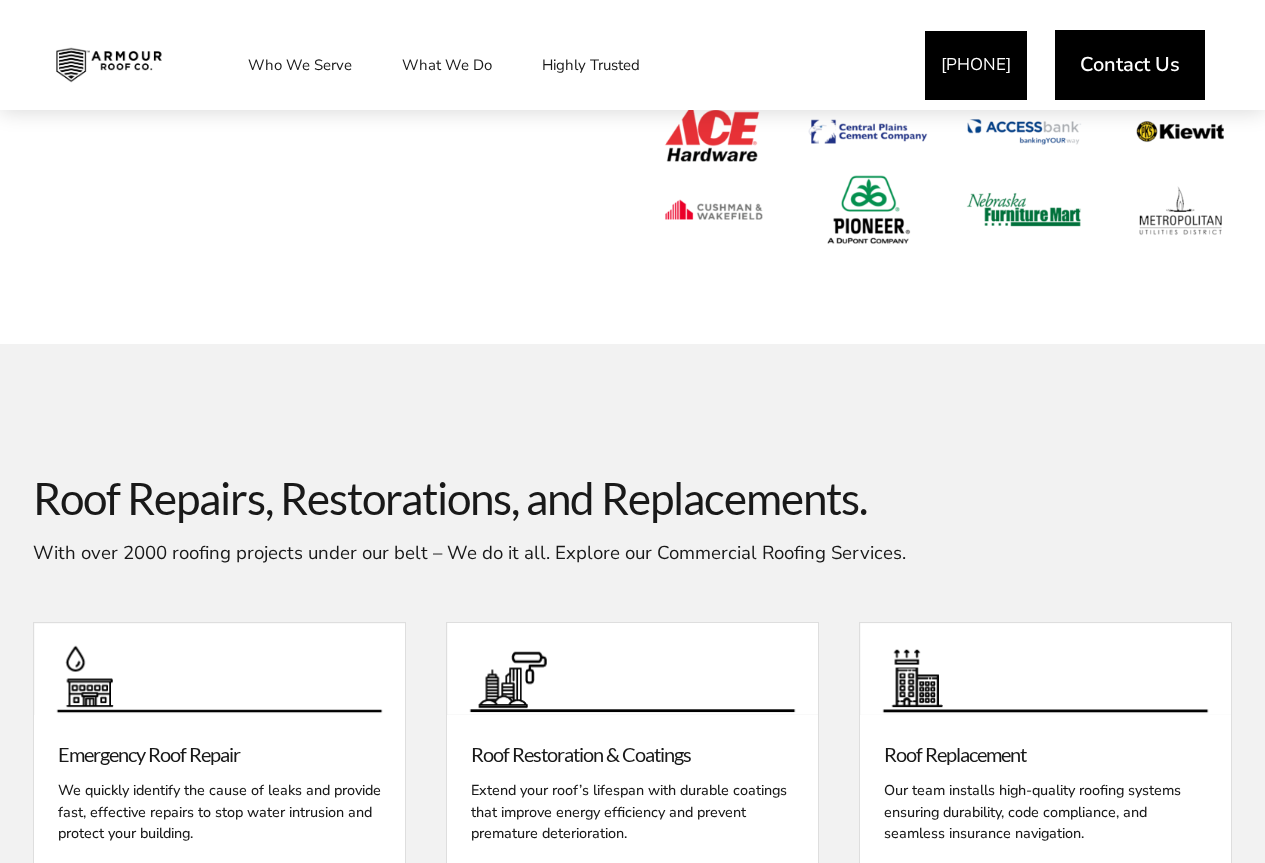 scroll, scrollTop: 2000, scrollLeft: 0, axis: vertical 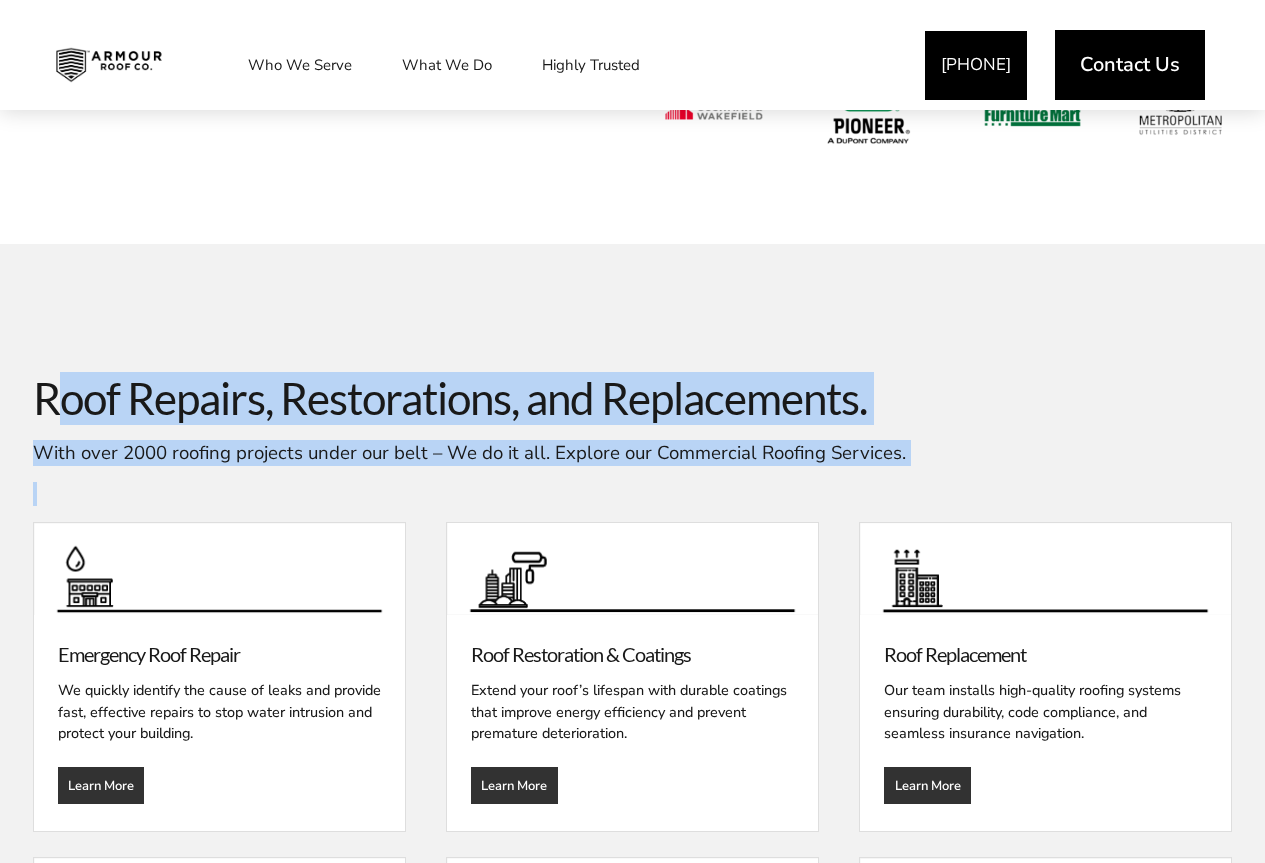 drag, startPoint x: 31, startPoint y: 403, endPoint x: 786, endPoint y: 482, distance: 759.1219 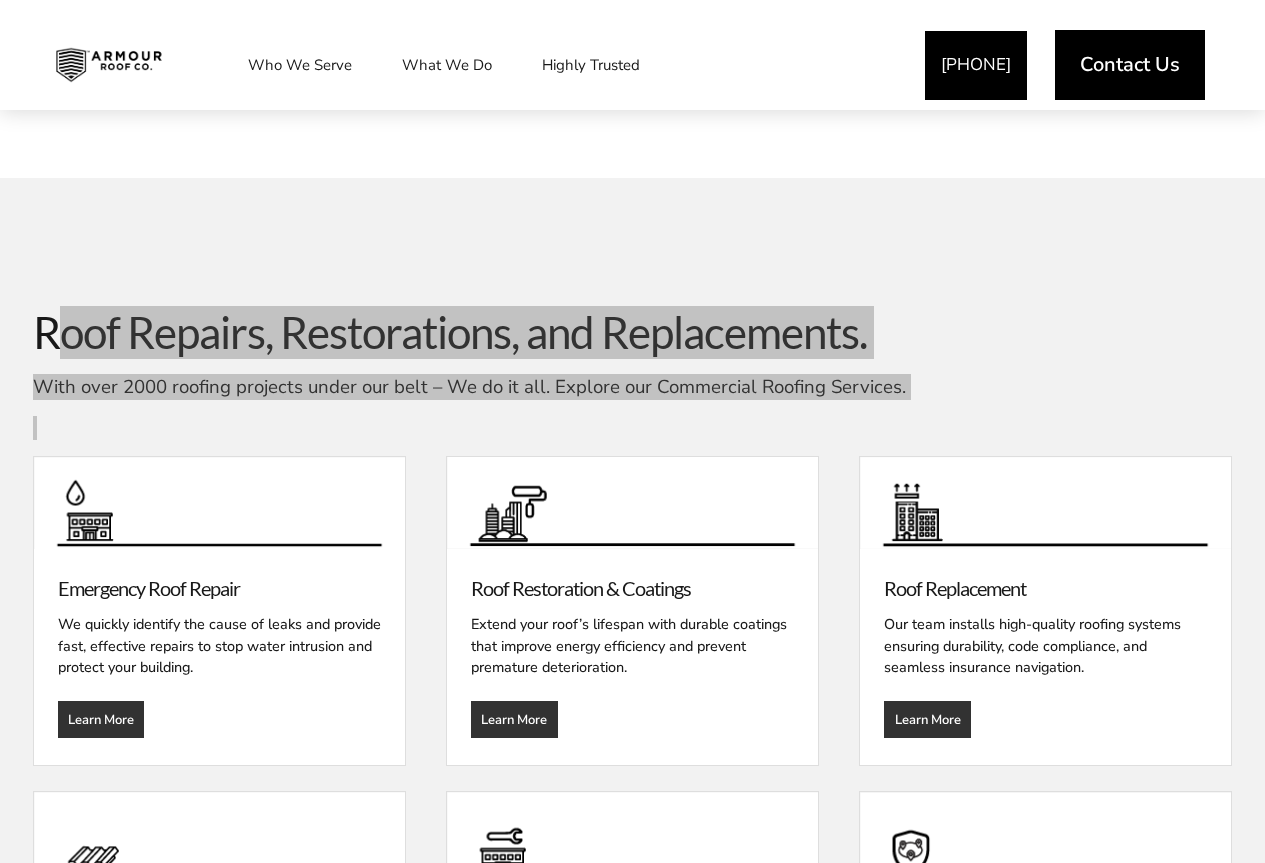 scroll, scrollTop: 2200, scrollLeft: 0, axis: vertical 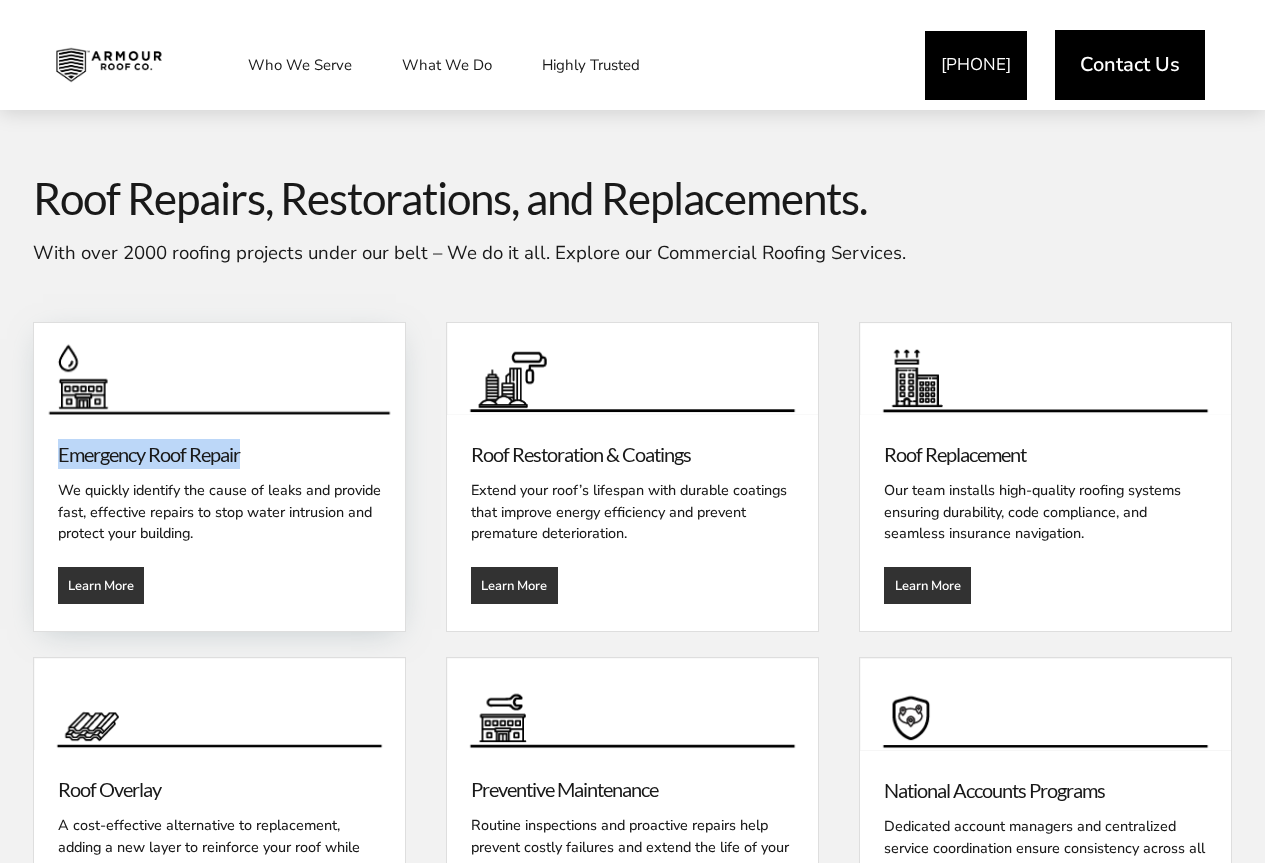 drag, startPoint x: 51, startPoint y: 452, endPoint x: 249, endPoint y: 462, distance: 198.25237 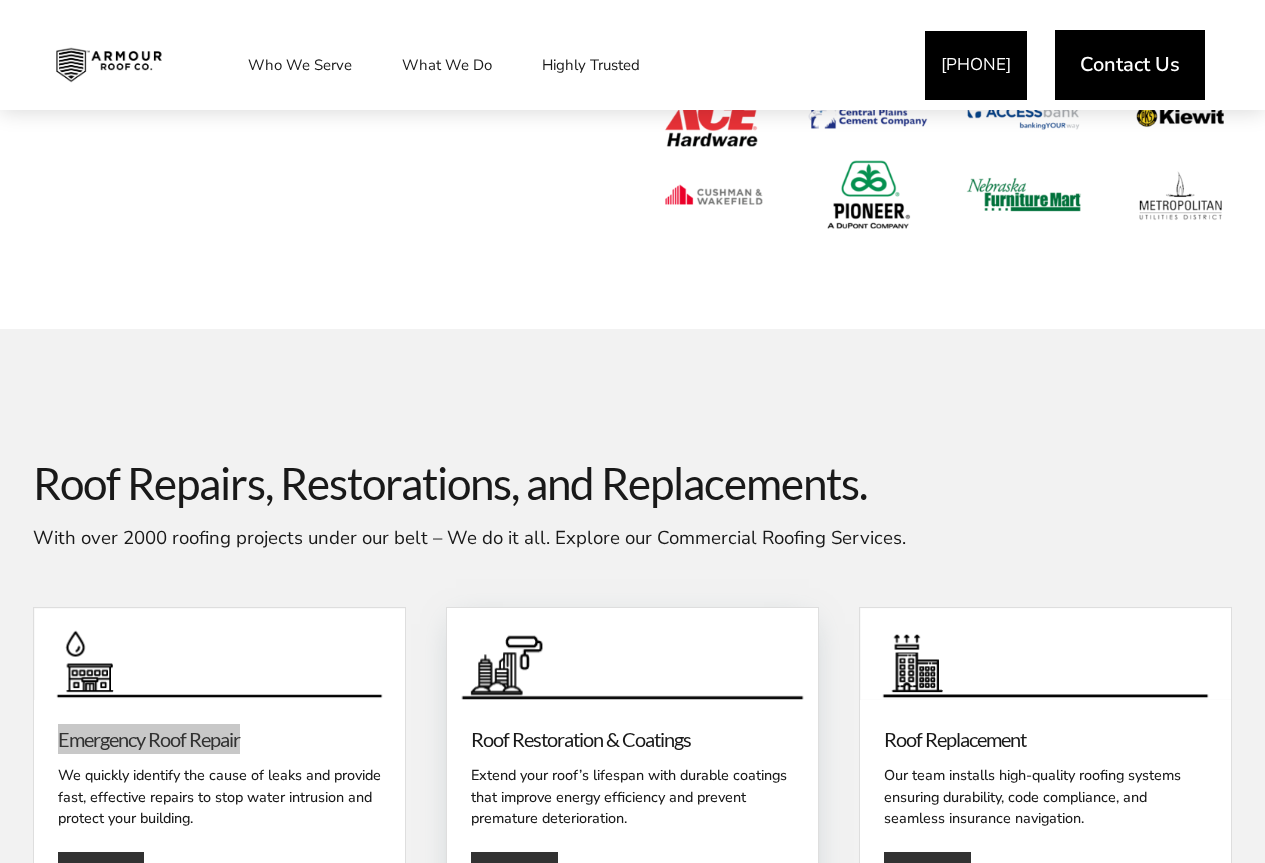 scroll, scrollTop: 1900, scrollLeft: 0, axis: vertical 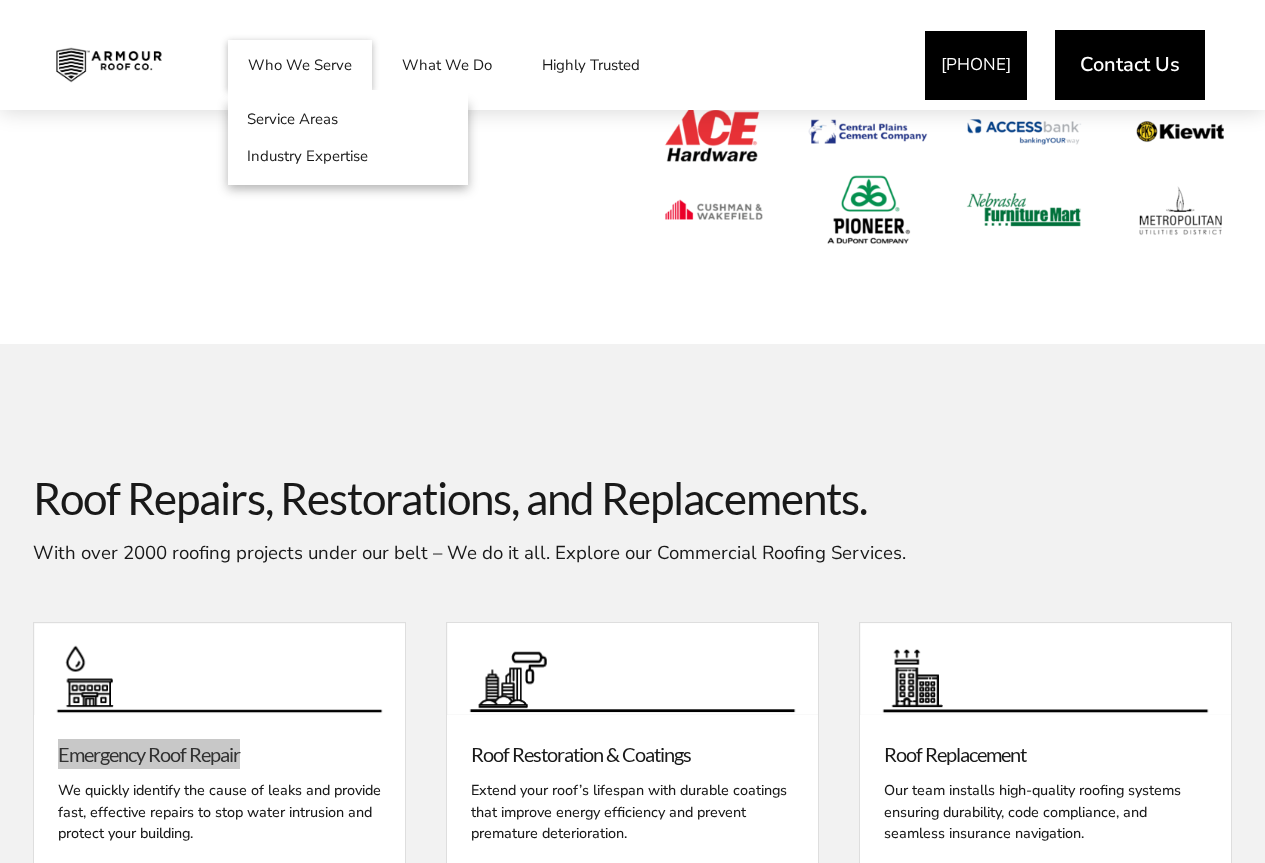 click on "Who We Serve" at bounding box center (300, 65) 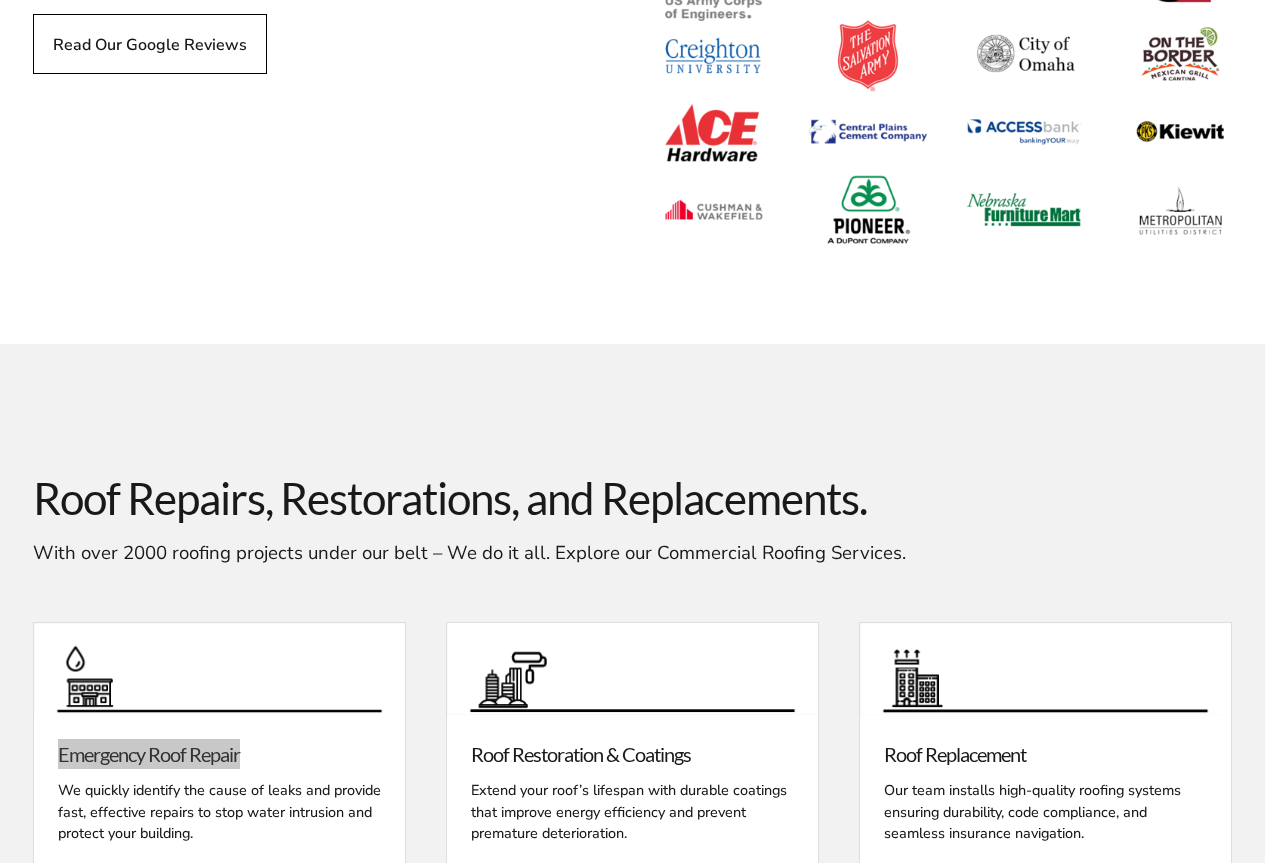 scroll, scrollTop: 0, scrollLeft: 0, axis: both 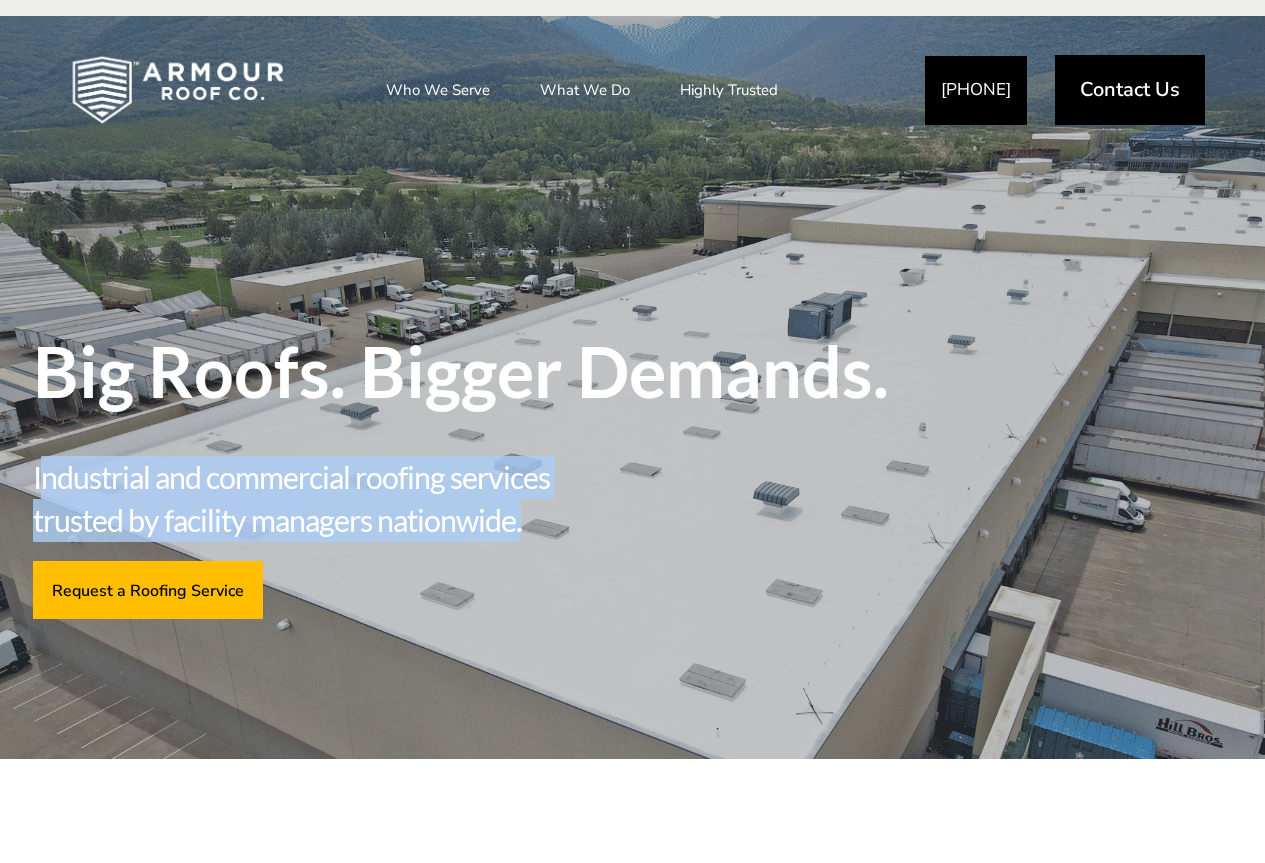 drag, startPoint x: 37, startPoint y: 488, endPoint x: 521, endPoint y: 515, distance: 484.7525 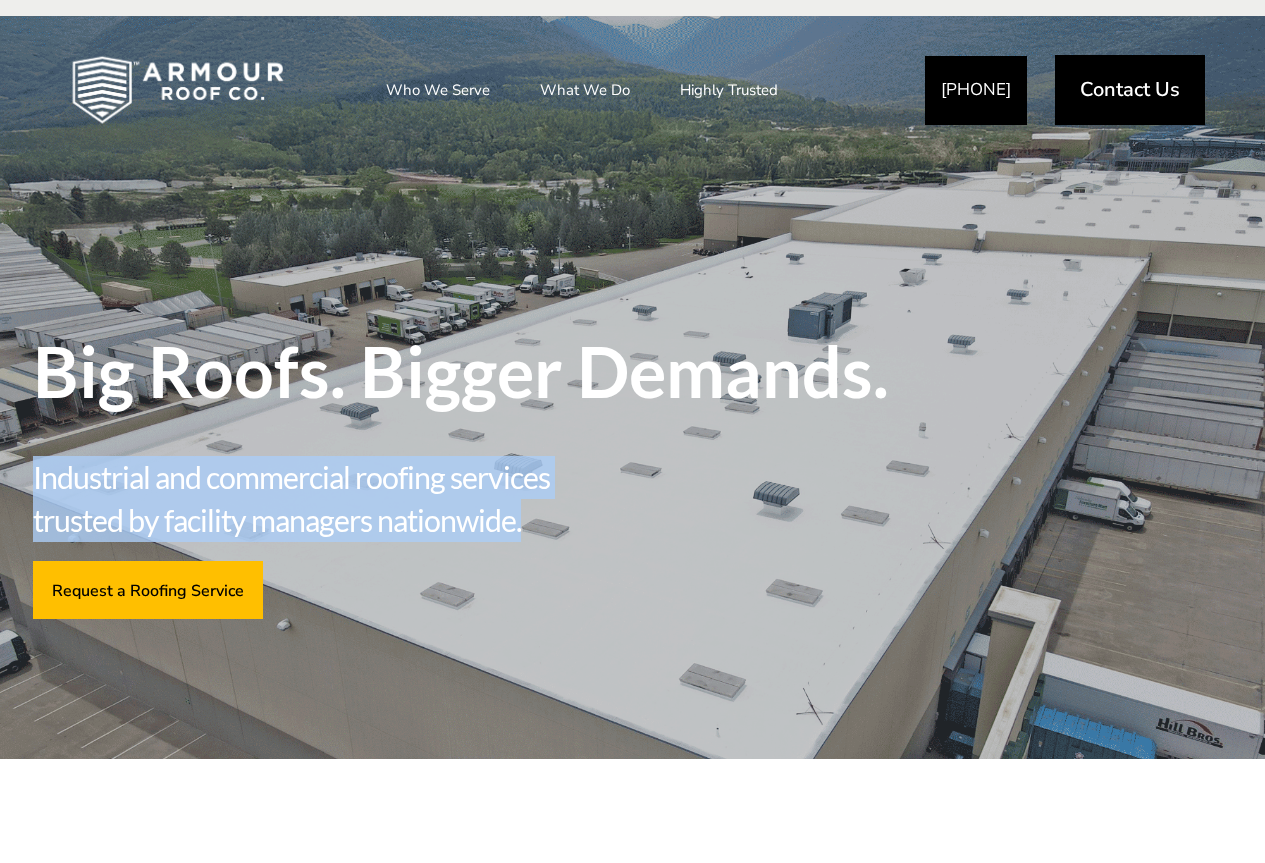drag, startPoint x: 28, startPoint y: 478, endPoint x: 545, endPoint y: 517, distance: 518.4689 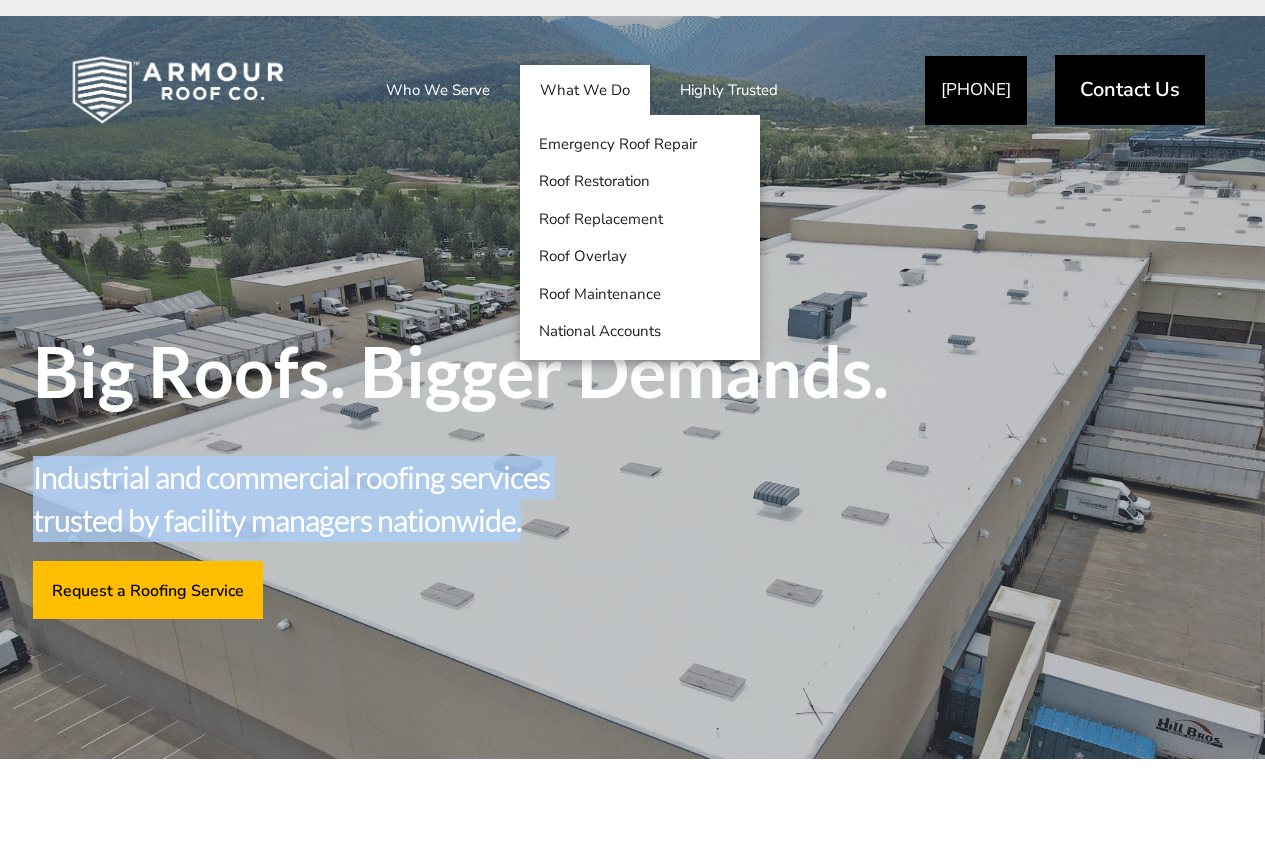 click on "What We Do" at bounding box center (585, 90) 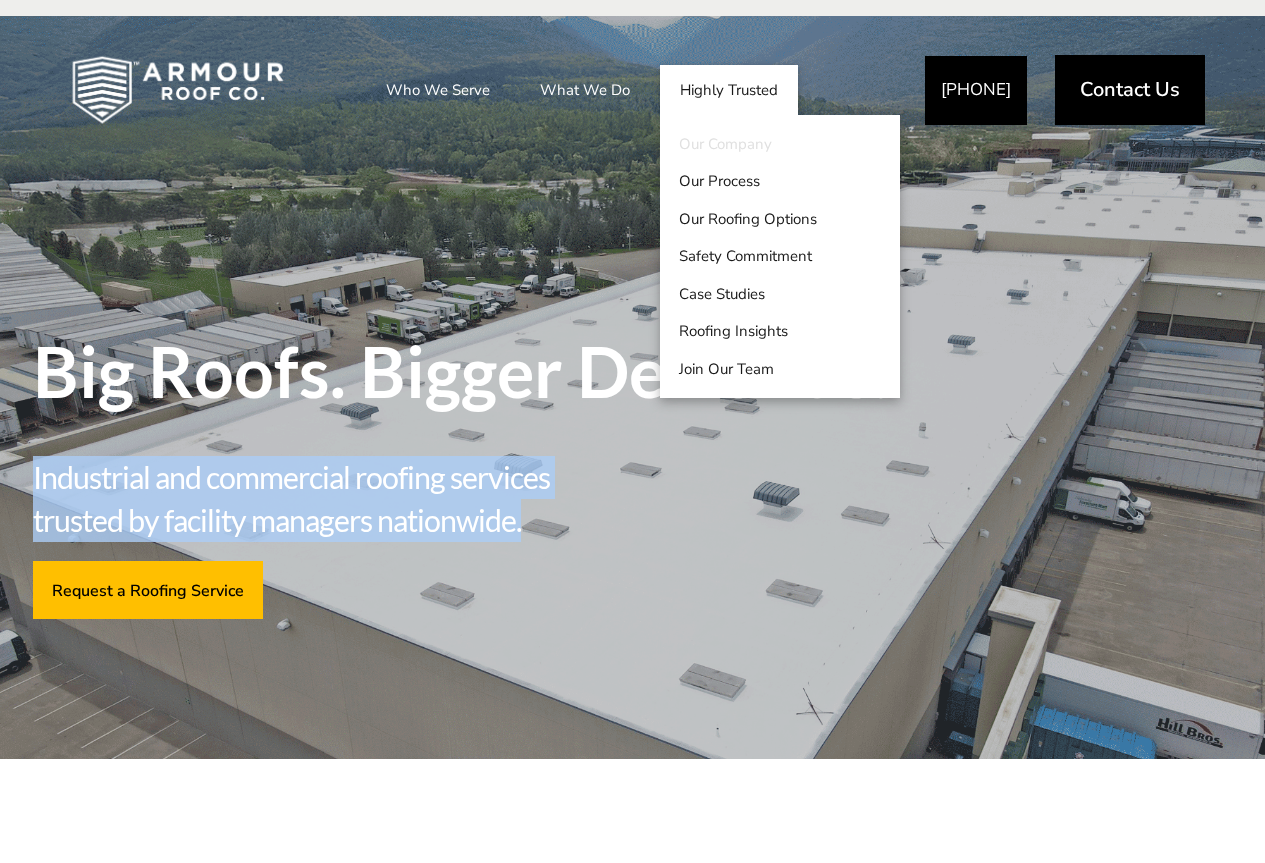 click on "Our Company" at bounding box center [780, 144] 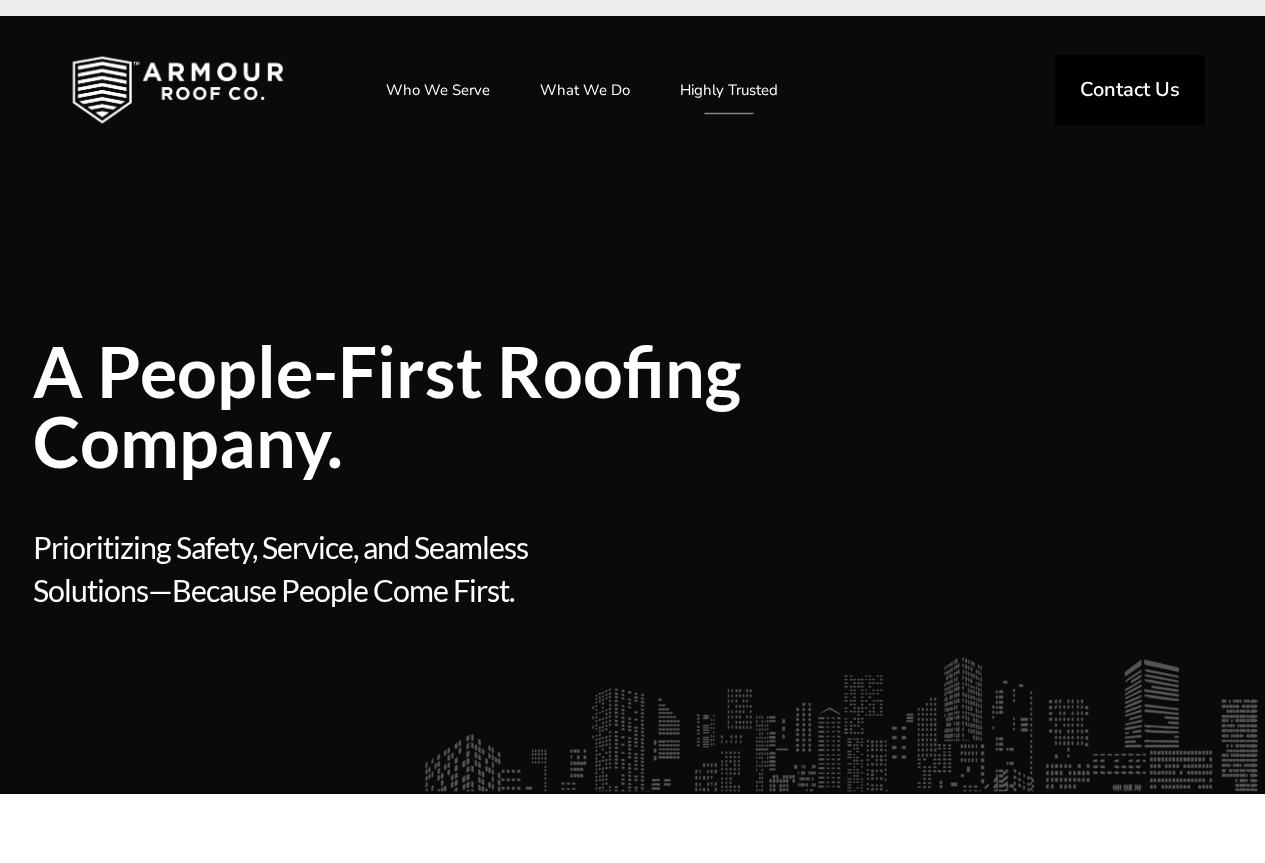 scroll, scrollTop: 0, scrollLeft: 0, axis: both 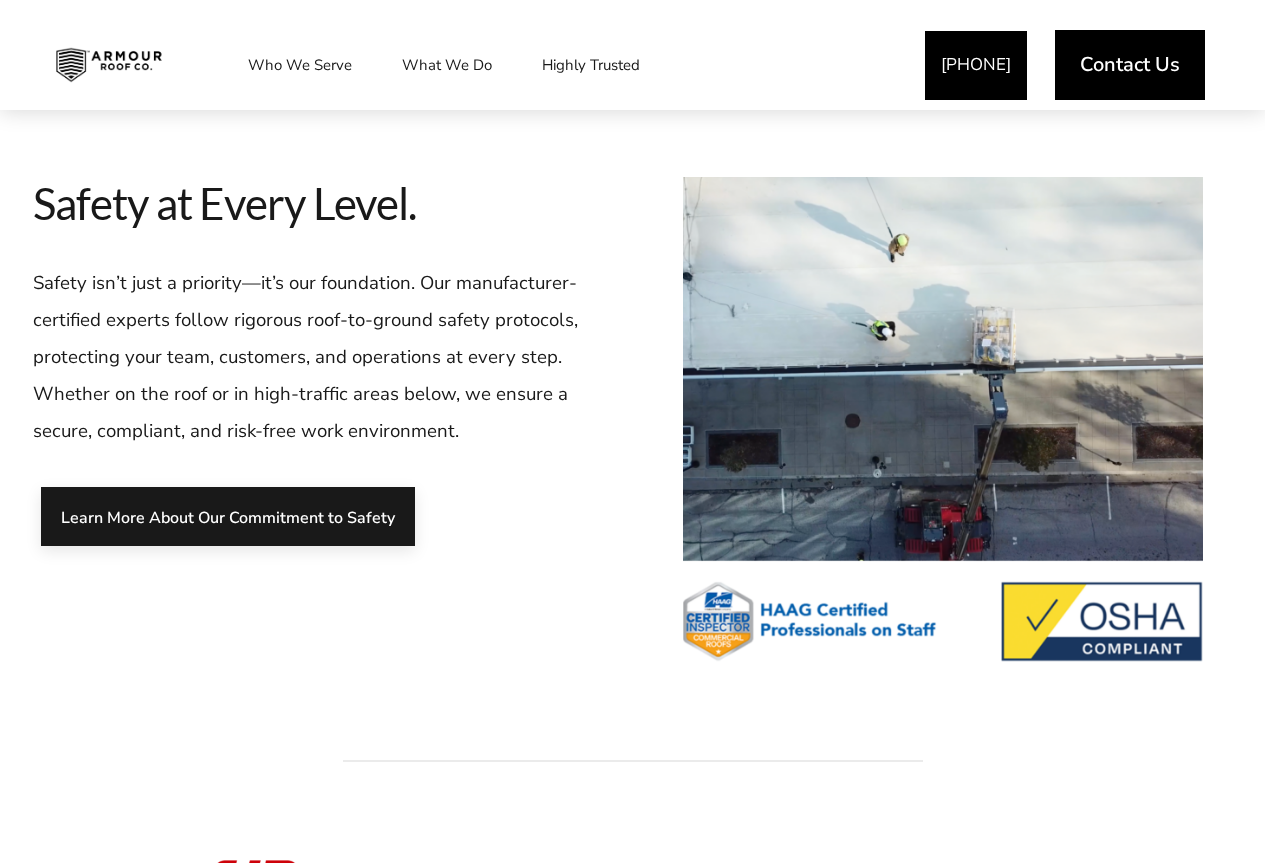 click on "Learn More About Our Commitment to Safety" at bounding box center (228, 516) 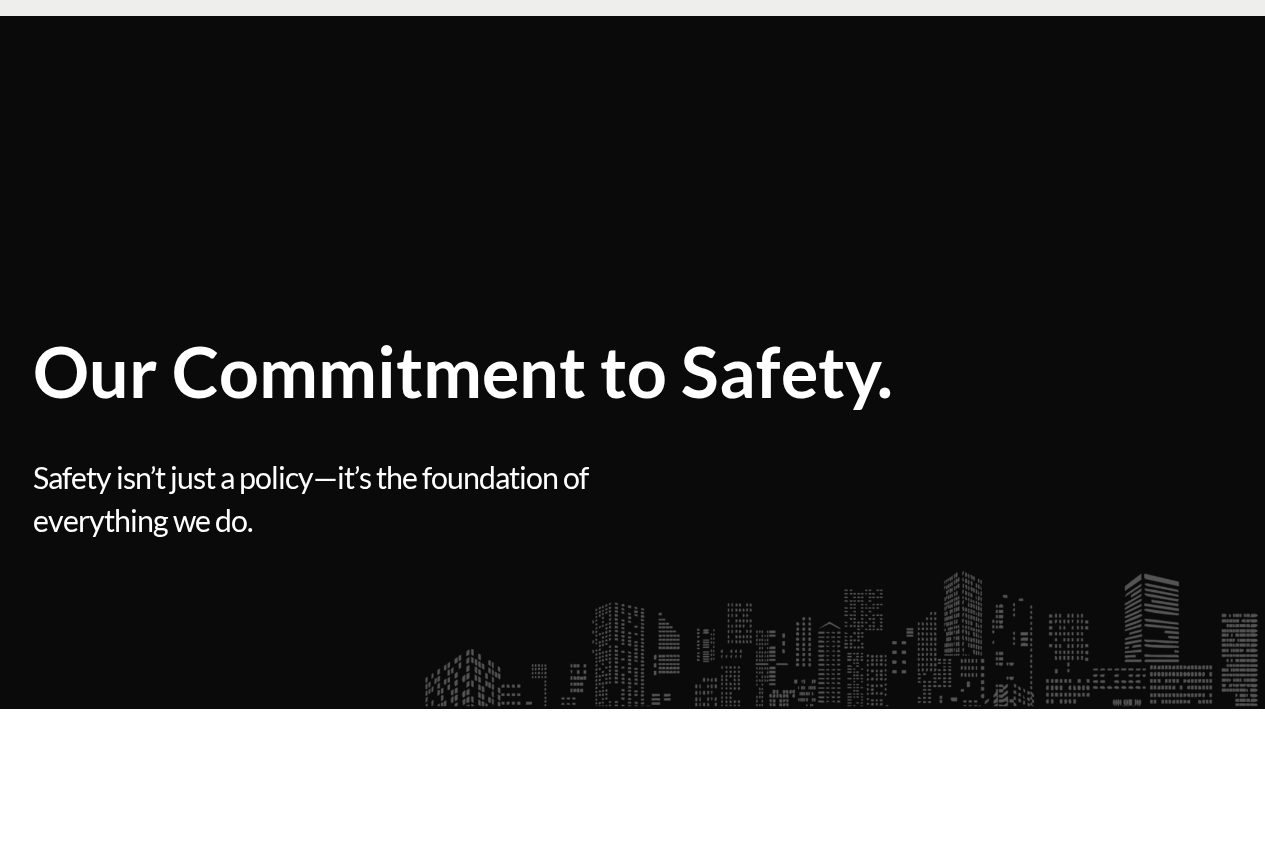 scroll, scrollTop: 0, scrollLeft: 0, axis: both 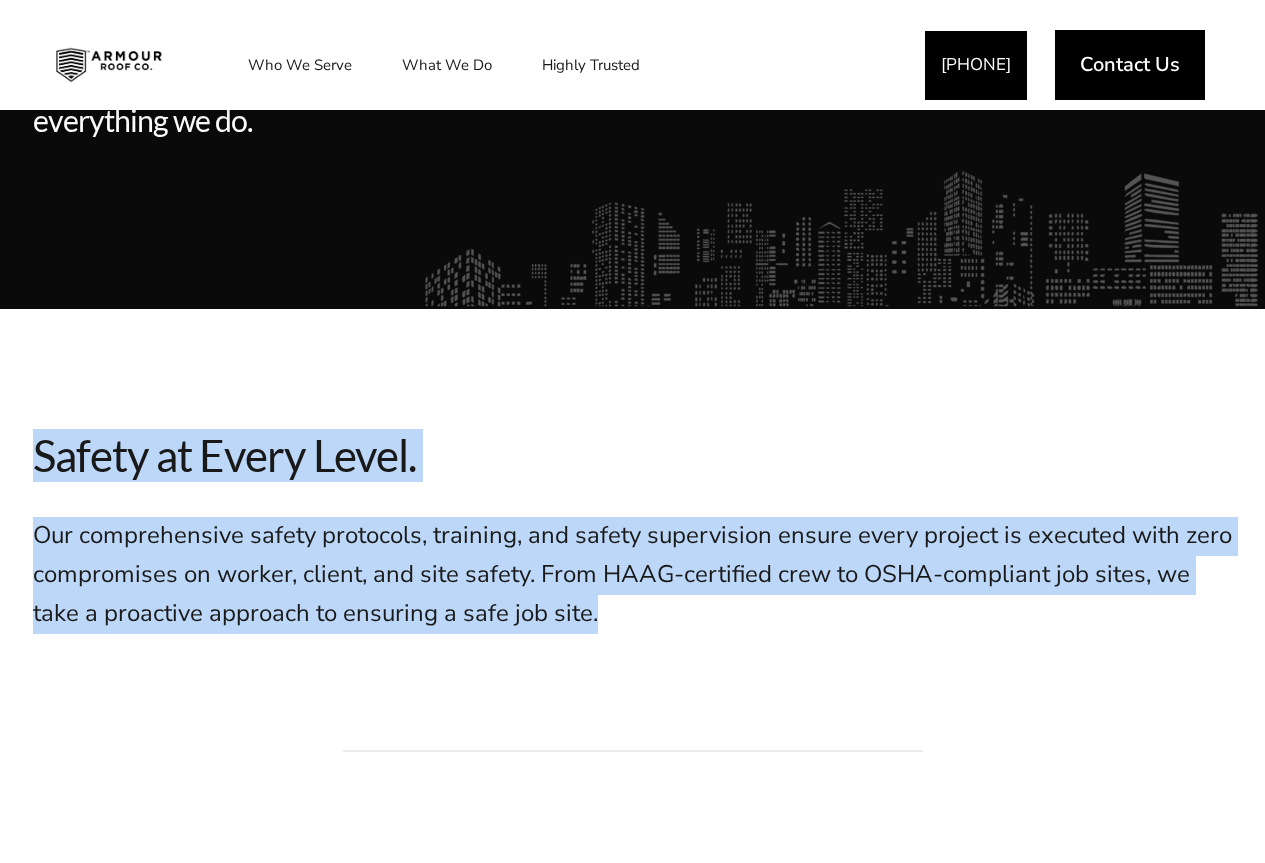 drag, startPoint x: 36, startPoint y: 458, endPoint x: 632, endPoint y: 618, distance: 617.1029 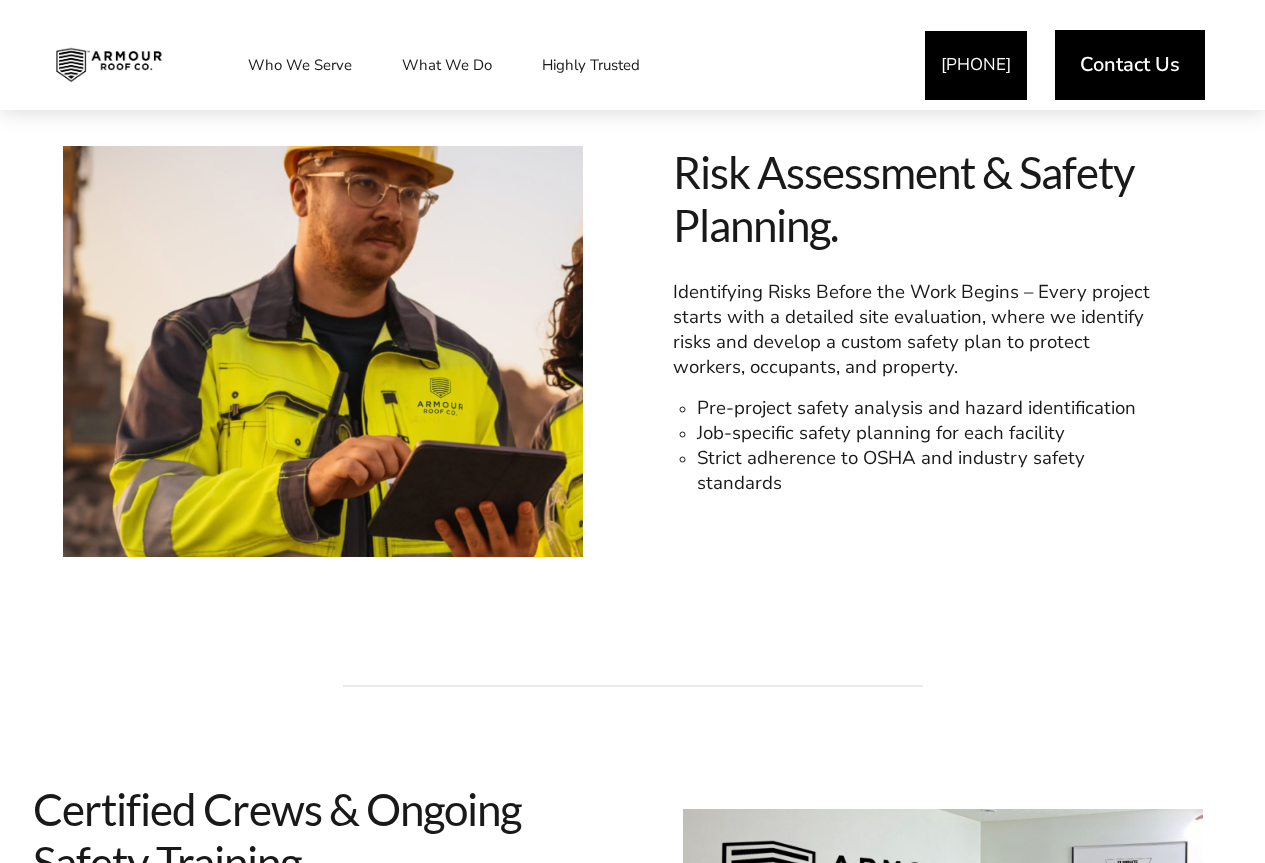 scroll, scrollTop: 1000, scrollLeft: 0, axis: vertical 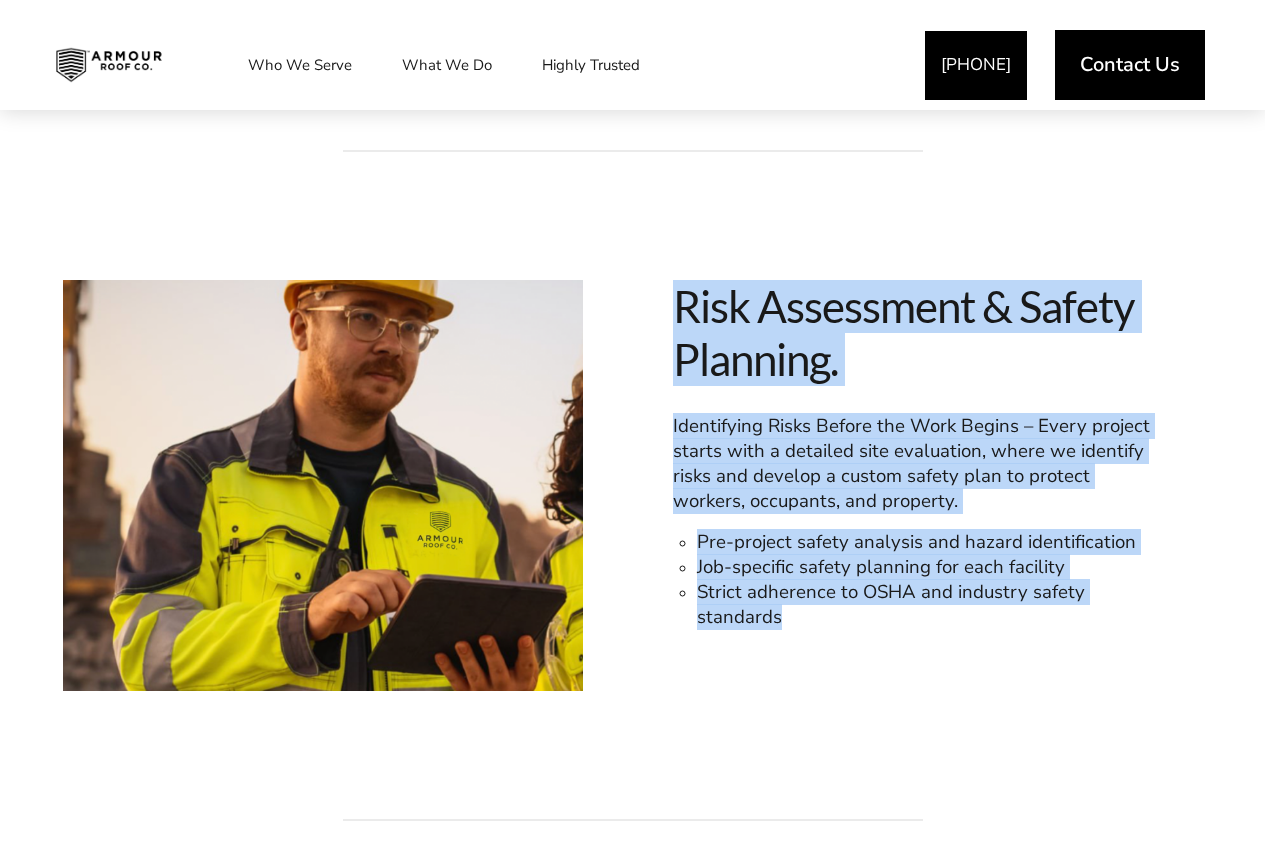 drag, startPoint x: 664, startPoint y: 293, endPoint x: 808, endPoint y: 626, distance: 362.8016 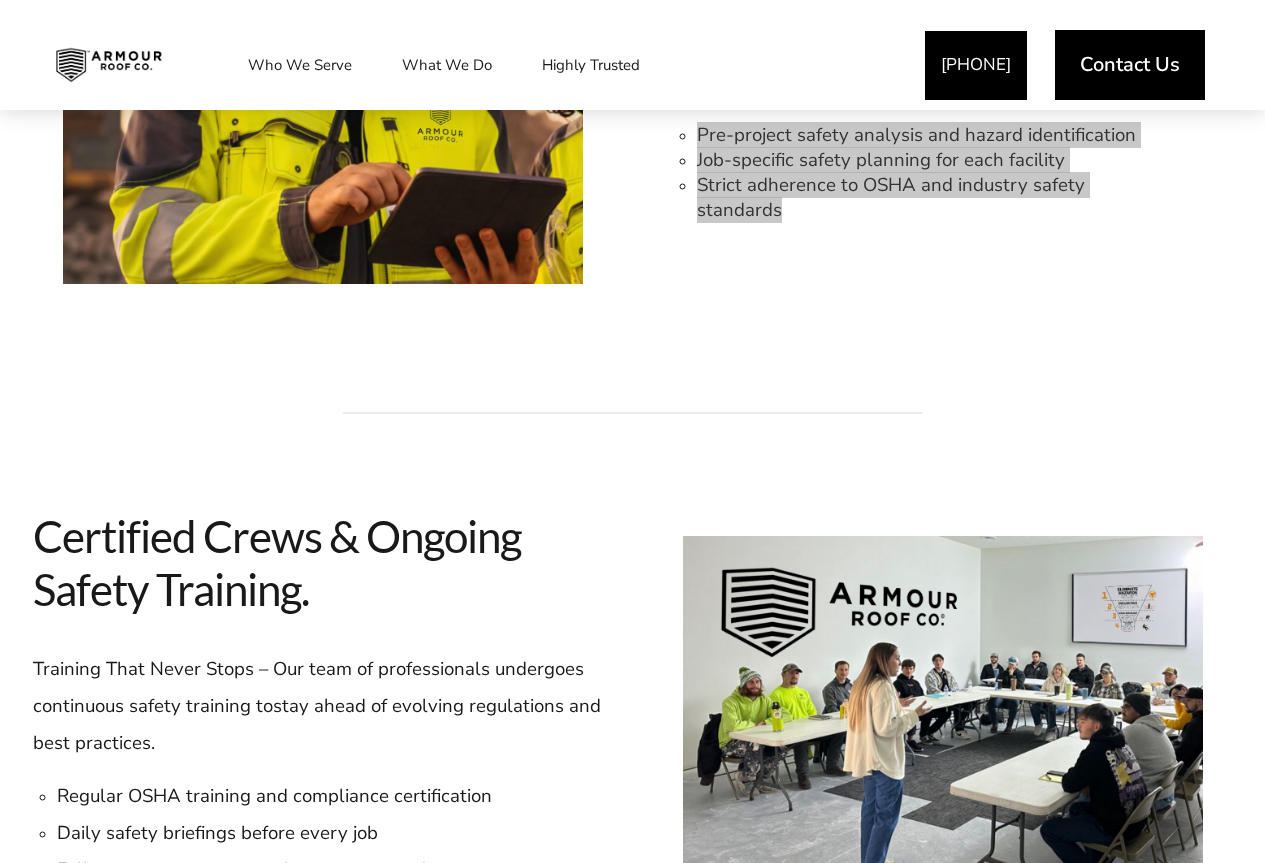scroll, scrollTop: 1800, scrollLeft: 0, axis: vertical 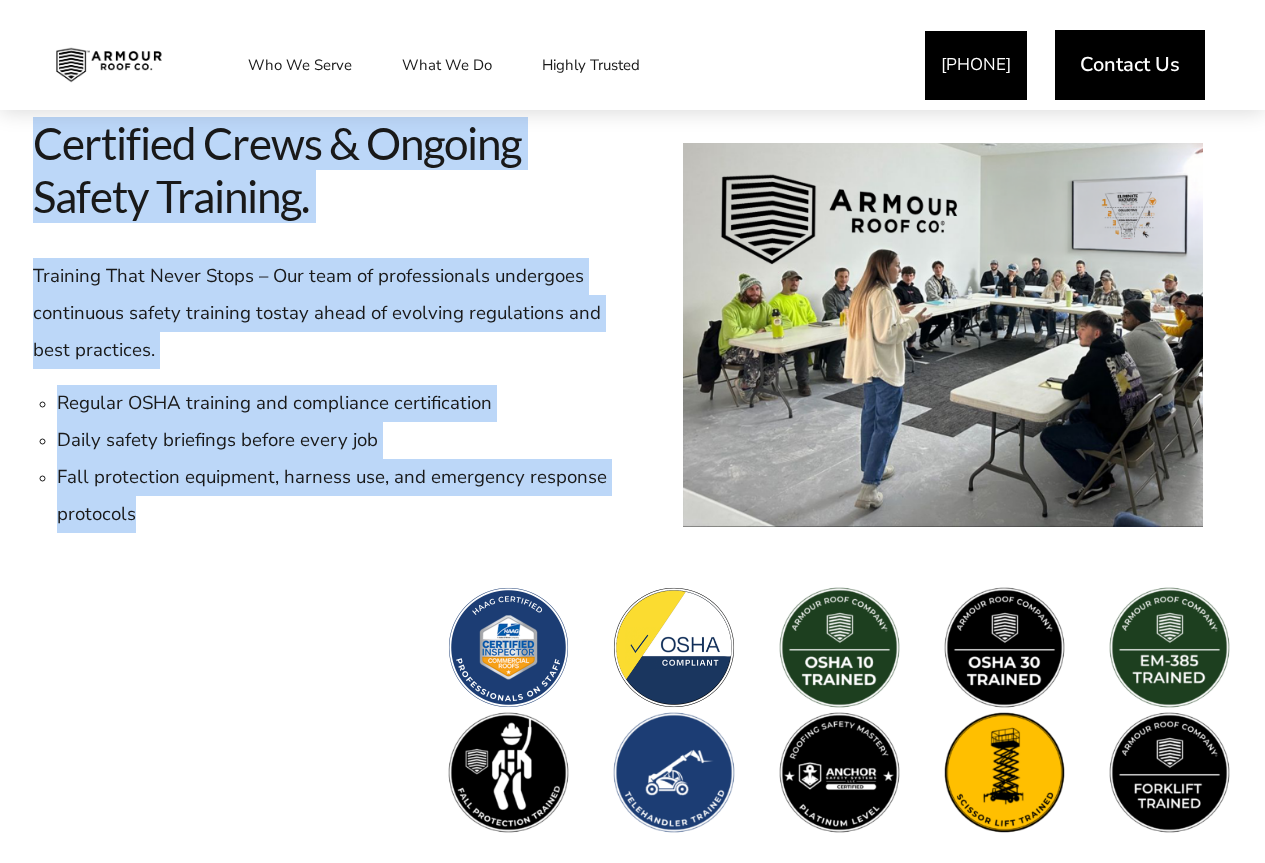drag, startPoint x: 23, startPoint y: 144, endPoint x: 185, endPoint y: 516, distance: 405.74377 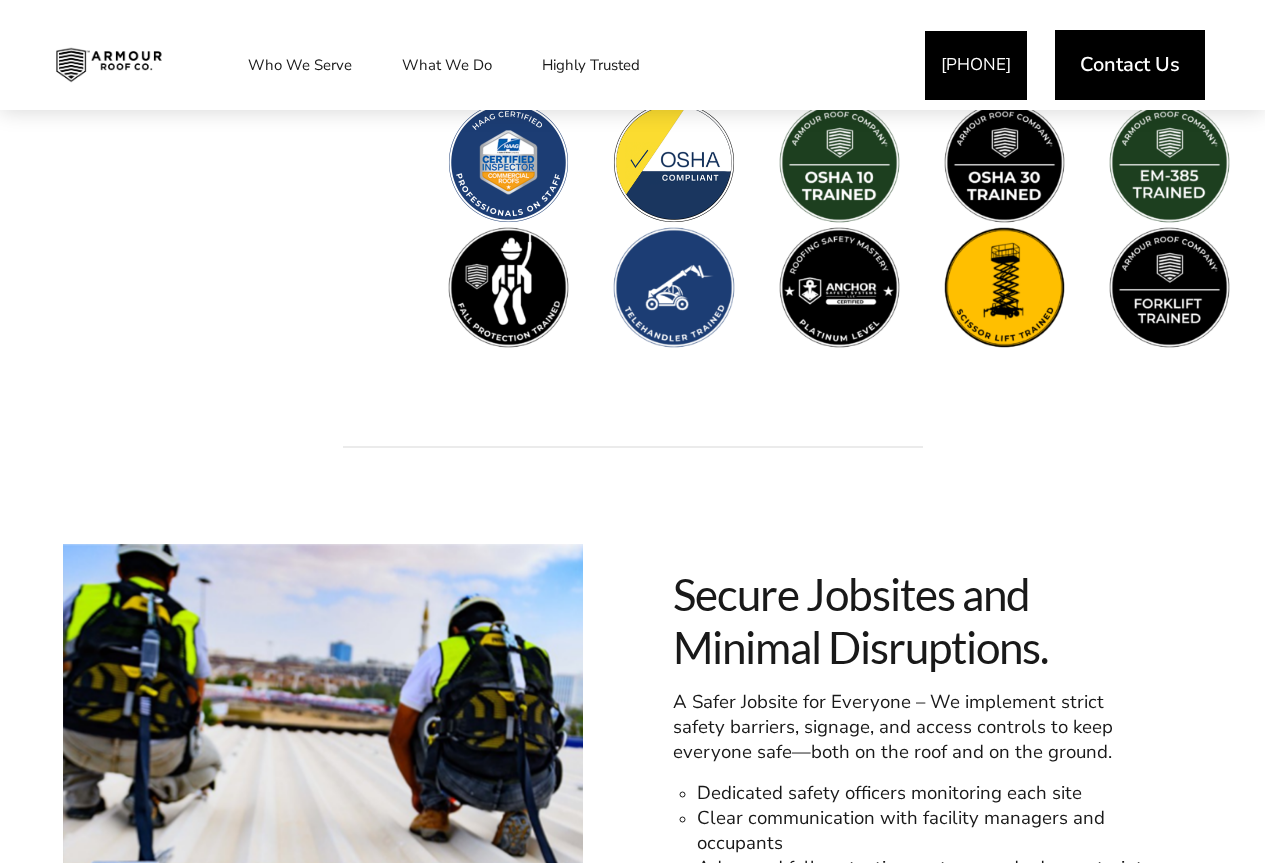 scroll, scrollTop: 2600, scrollLeft: 0, axis: vertical 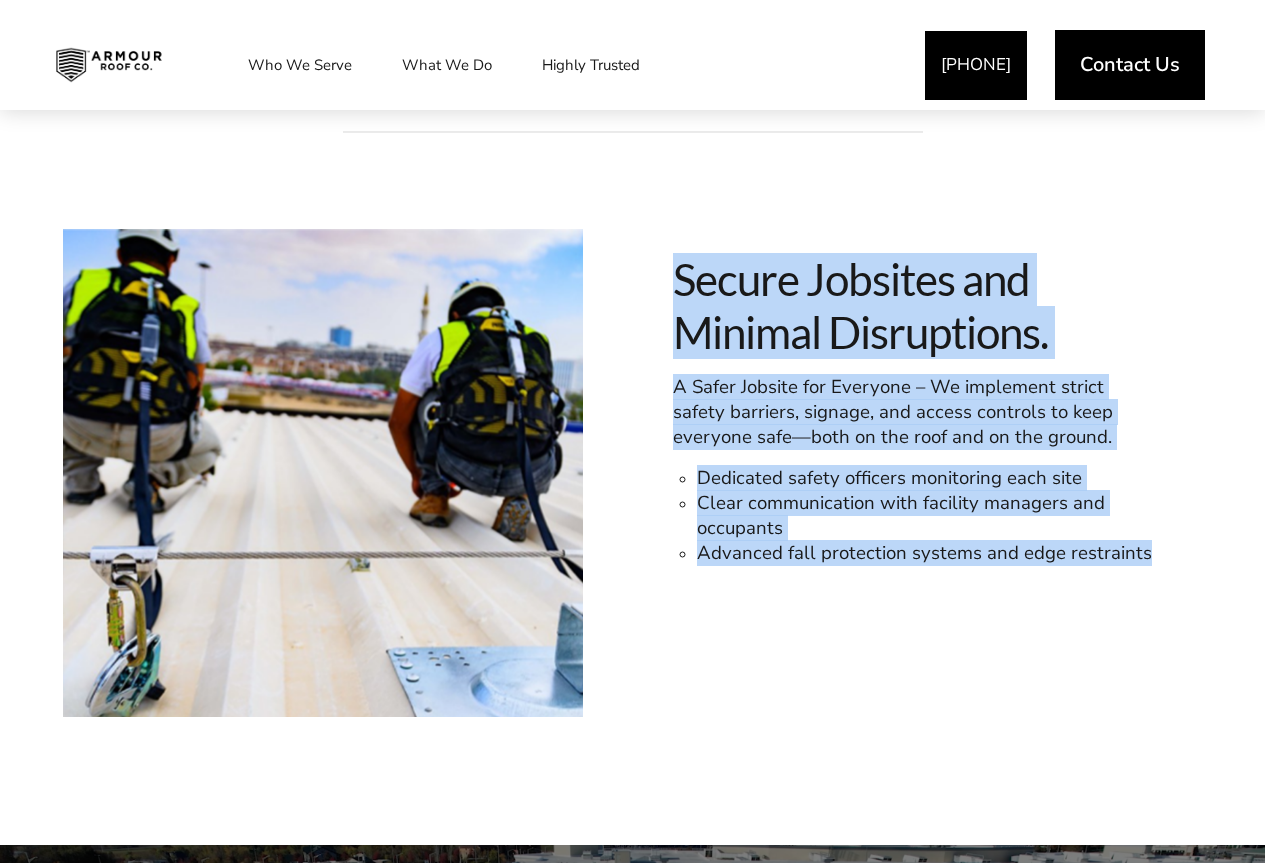 drag, startPoint x: 672, startPoint y: 276, endPoint x: 1175, endPoint y: 583, distance: 589.286 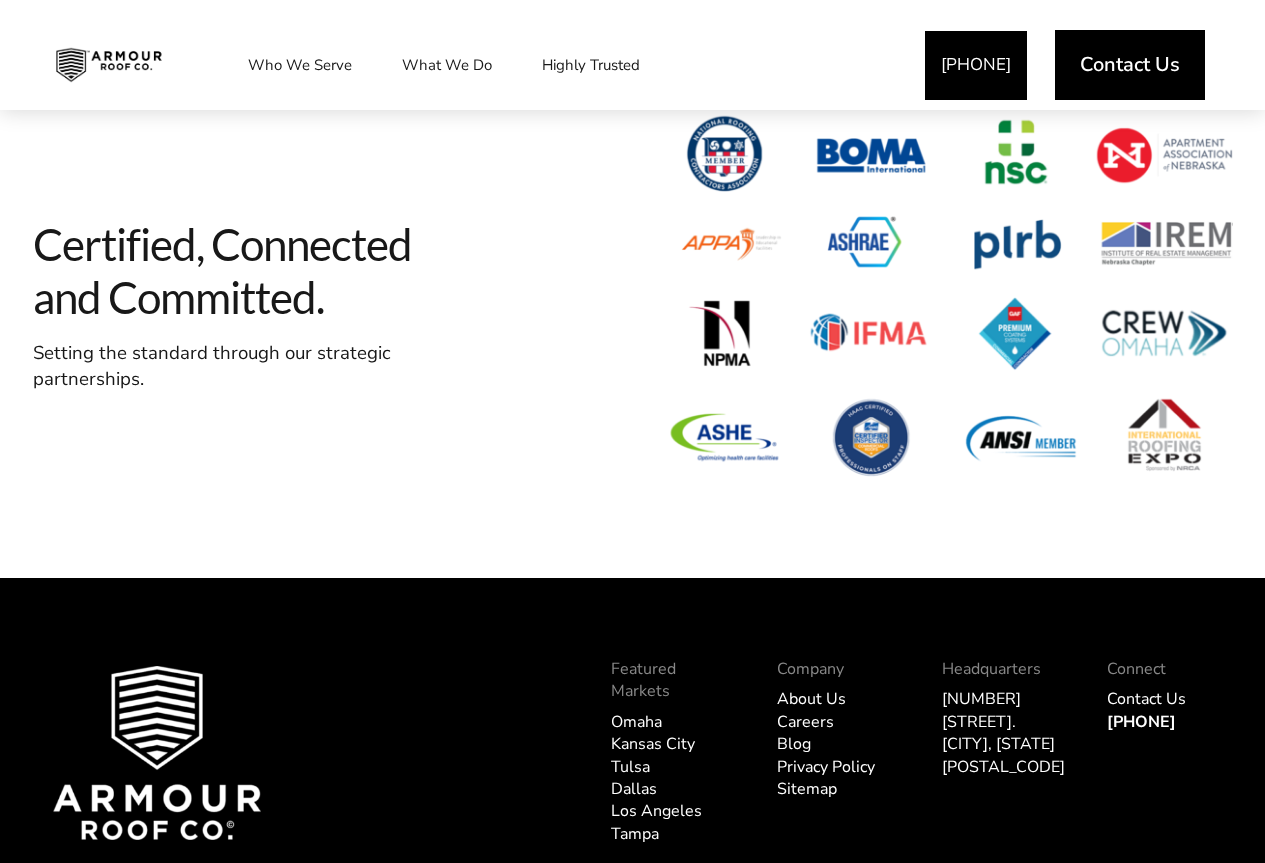 scroll, scrollTop: 4103, scrollLeft: 0, axis: vertical 